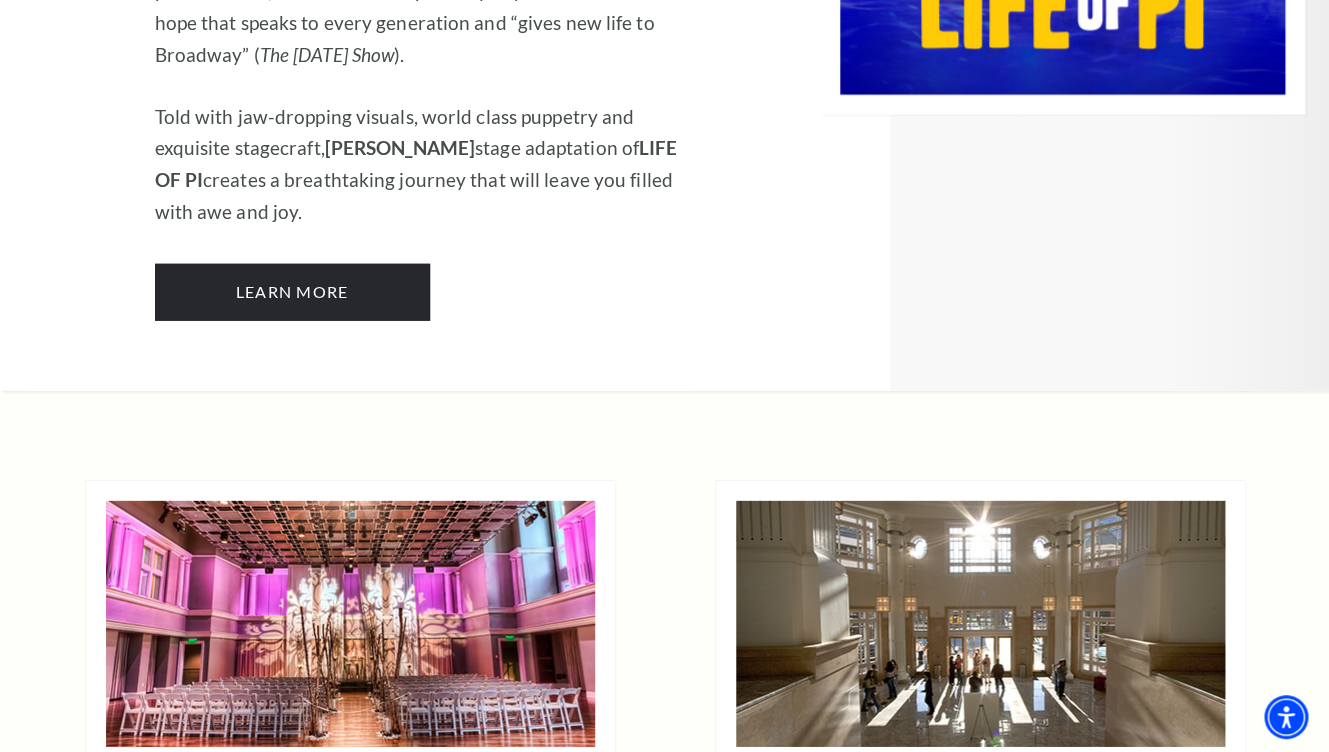scroll, scrollTop: 4399, scrollLeft: 0, axis: vertical 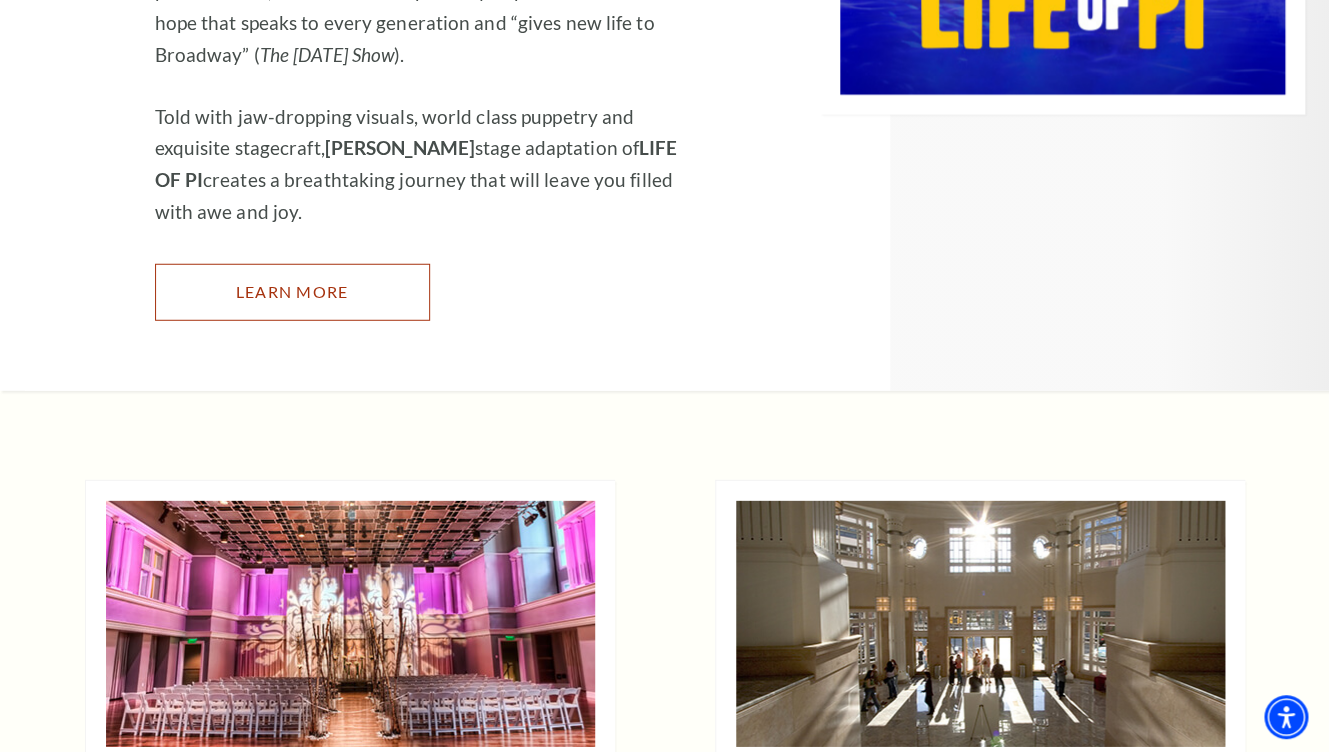 click on "Learn More" at bounding box center (292, 292) 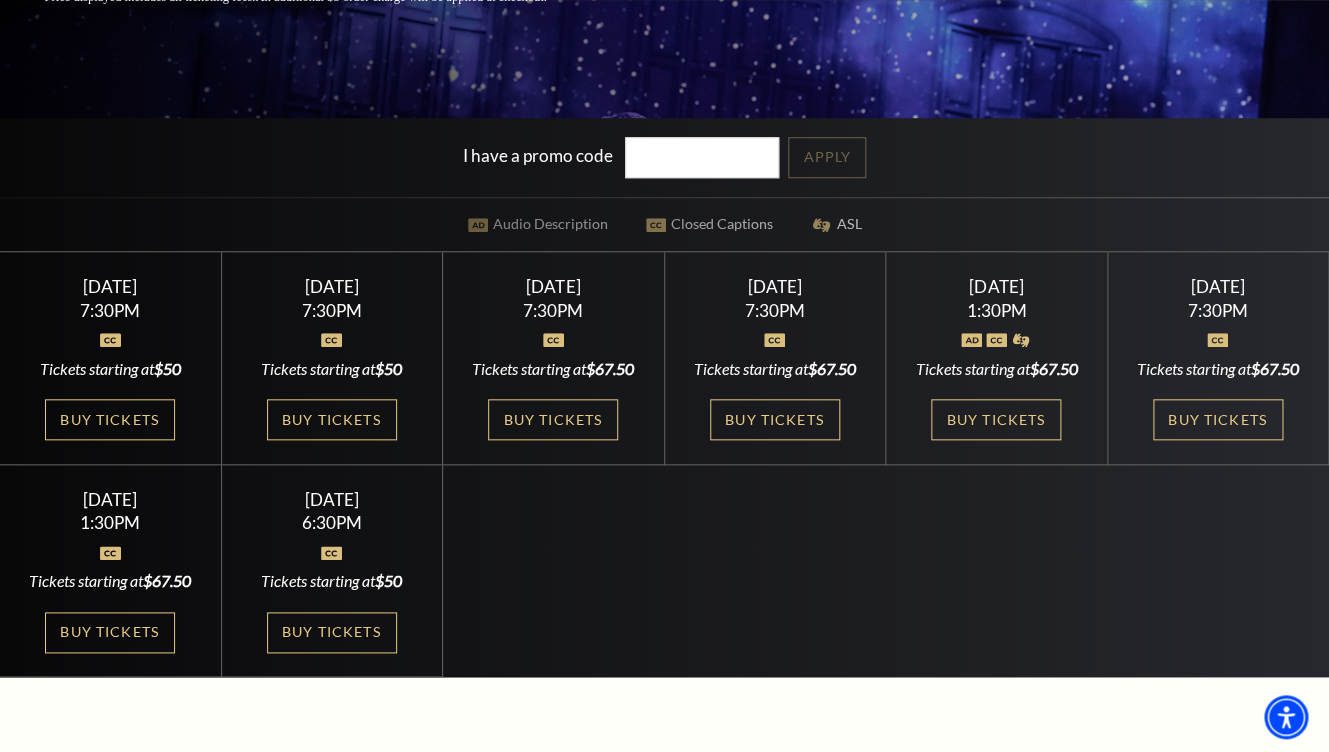 scroll, scrollTop: 480, scrollLeft: 0, axis: vertical 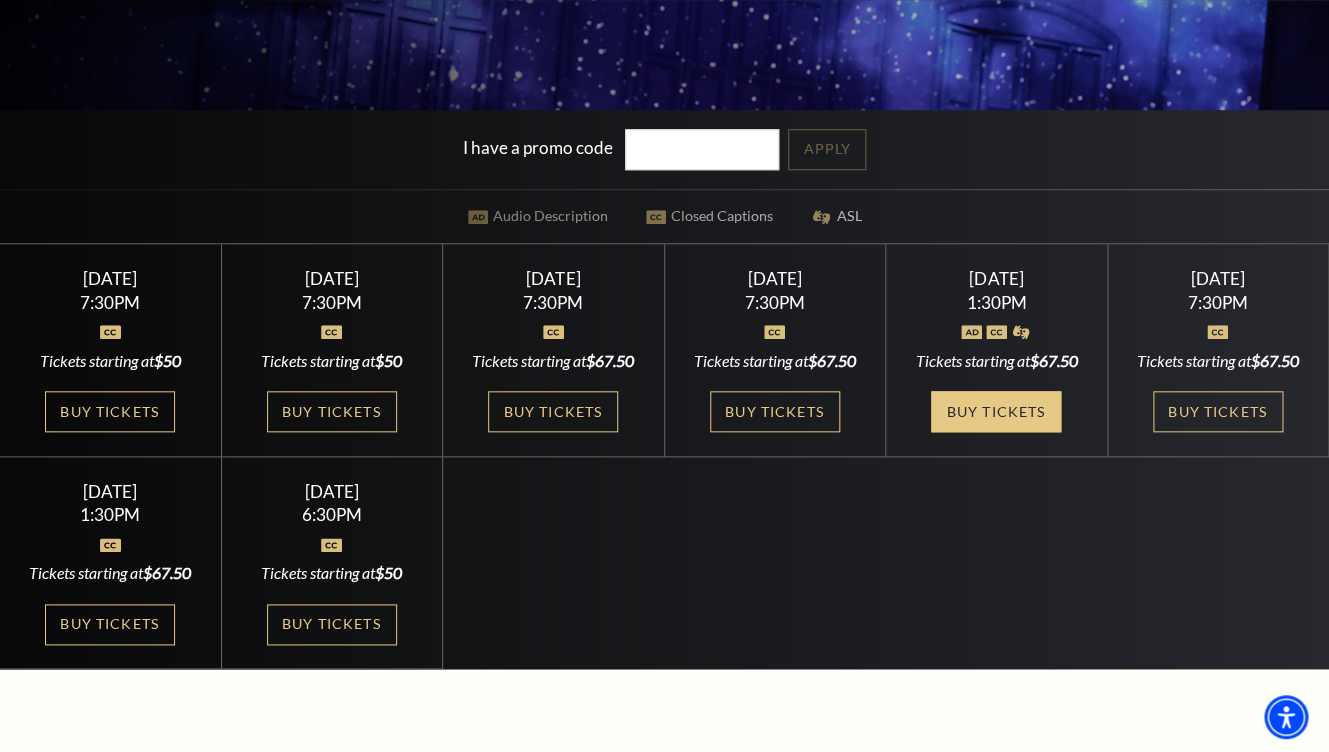 click on "Buy Tickets" at bounding box center [996, 411] 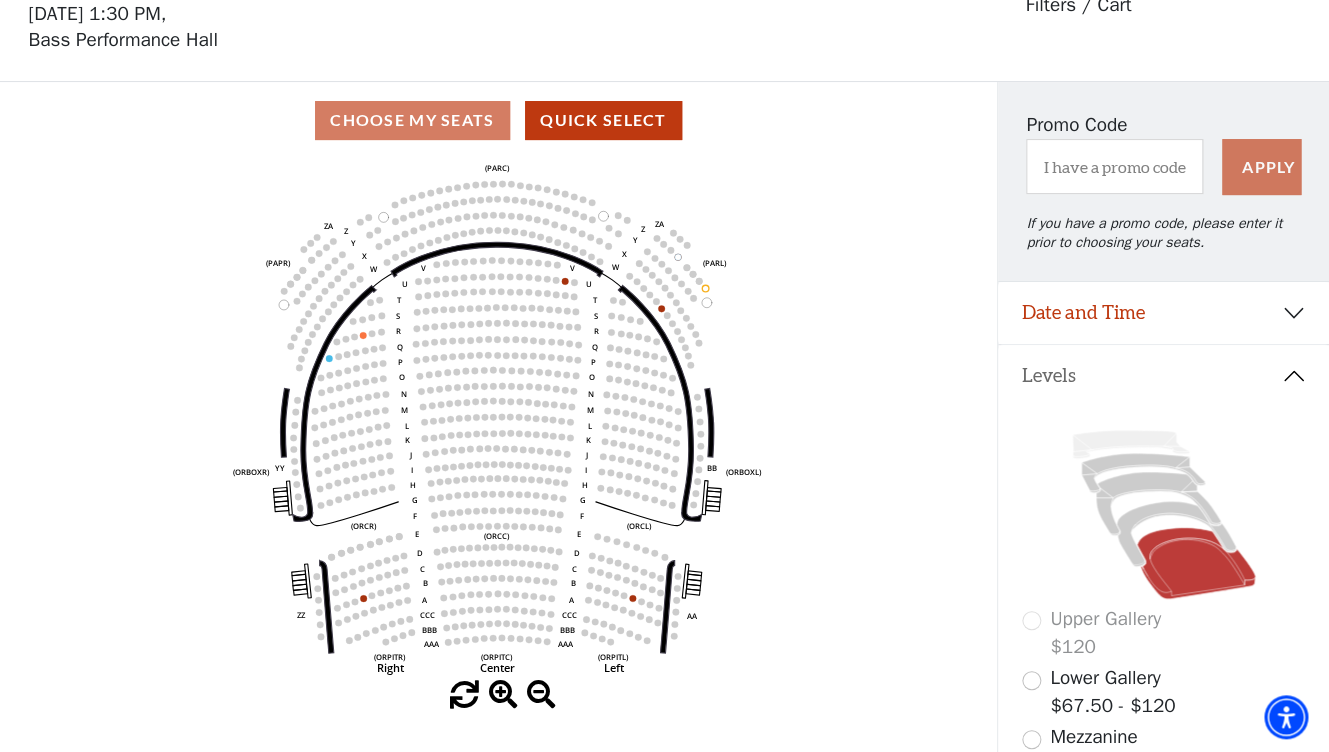 scroll, scrollTop: 92, scrollLeft: 0, axis: vertical 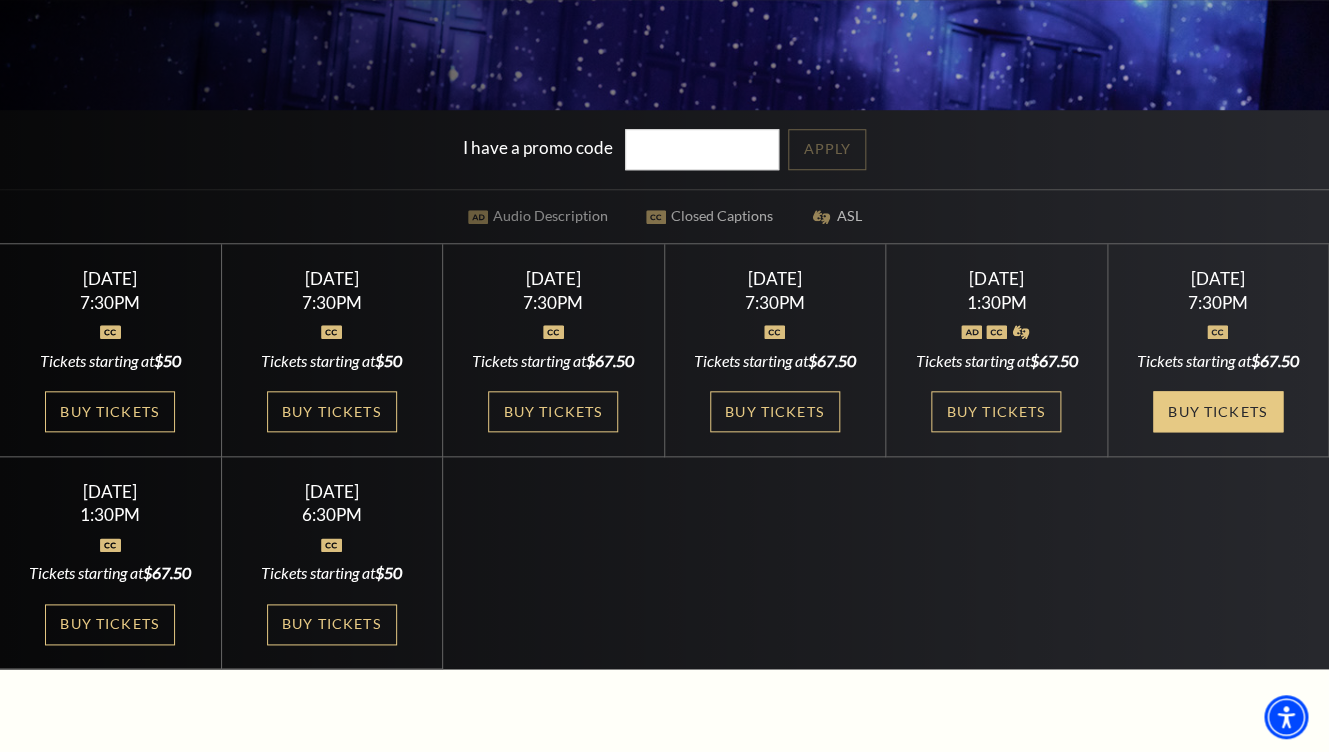 click on "Buy Tickets" at bounding box center [1218, 411] 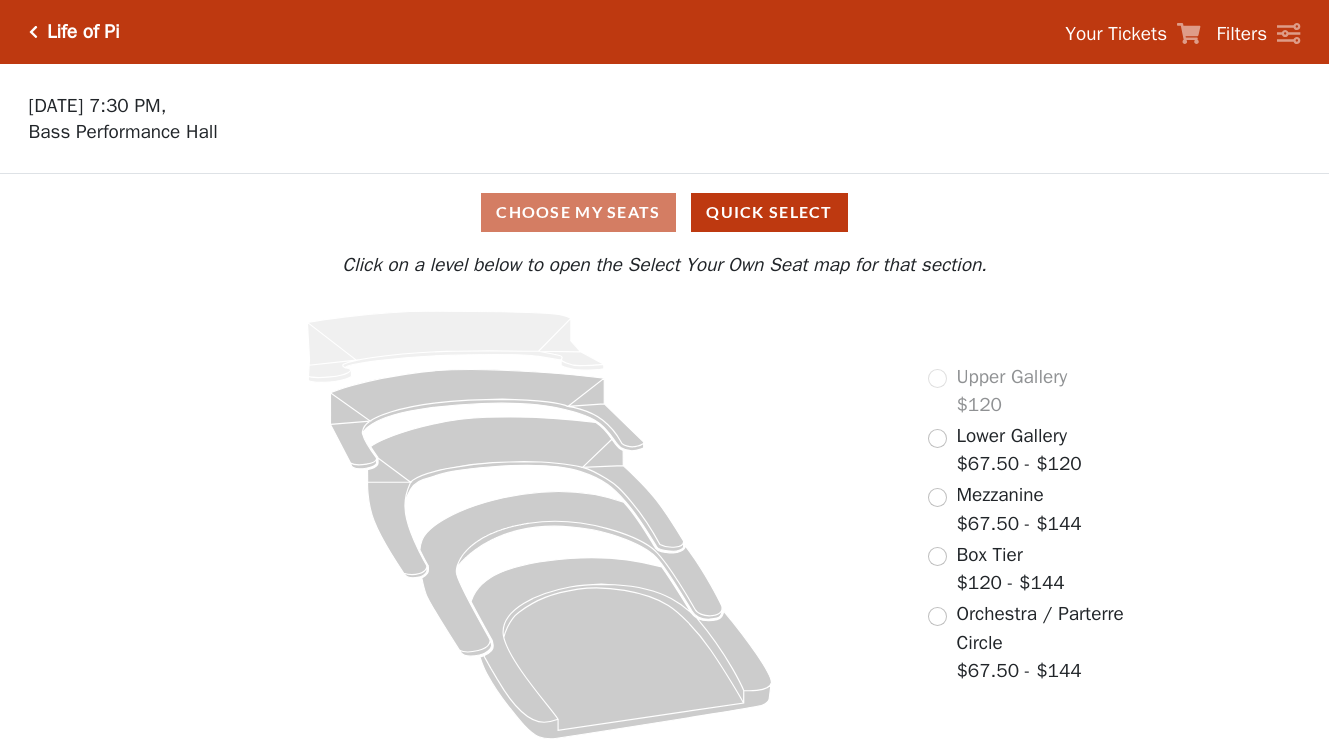 scroll, scrollTop: 0, scrollLeft: 0, axis: both 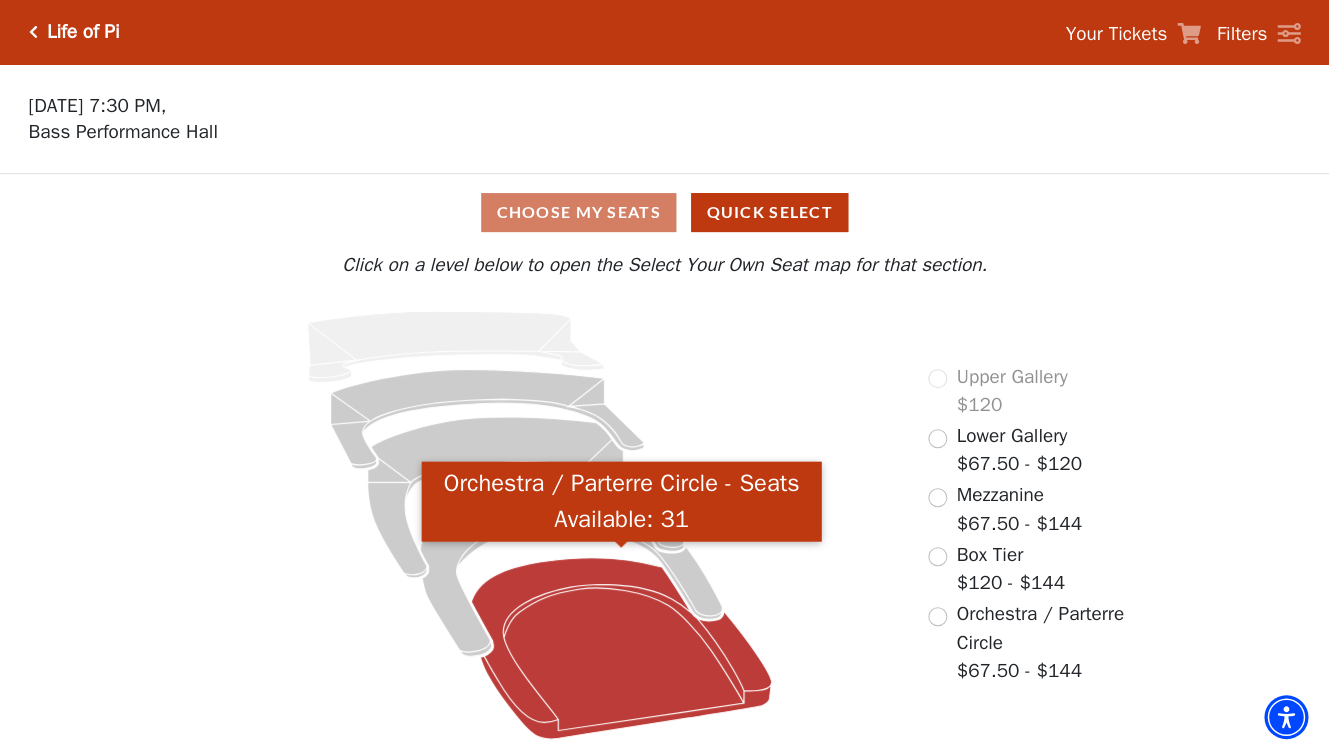 click 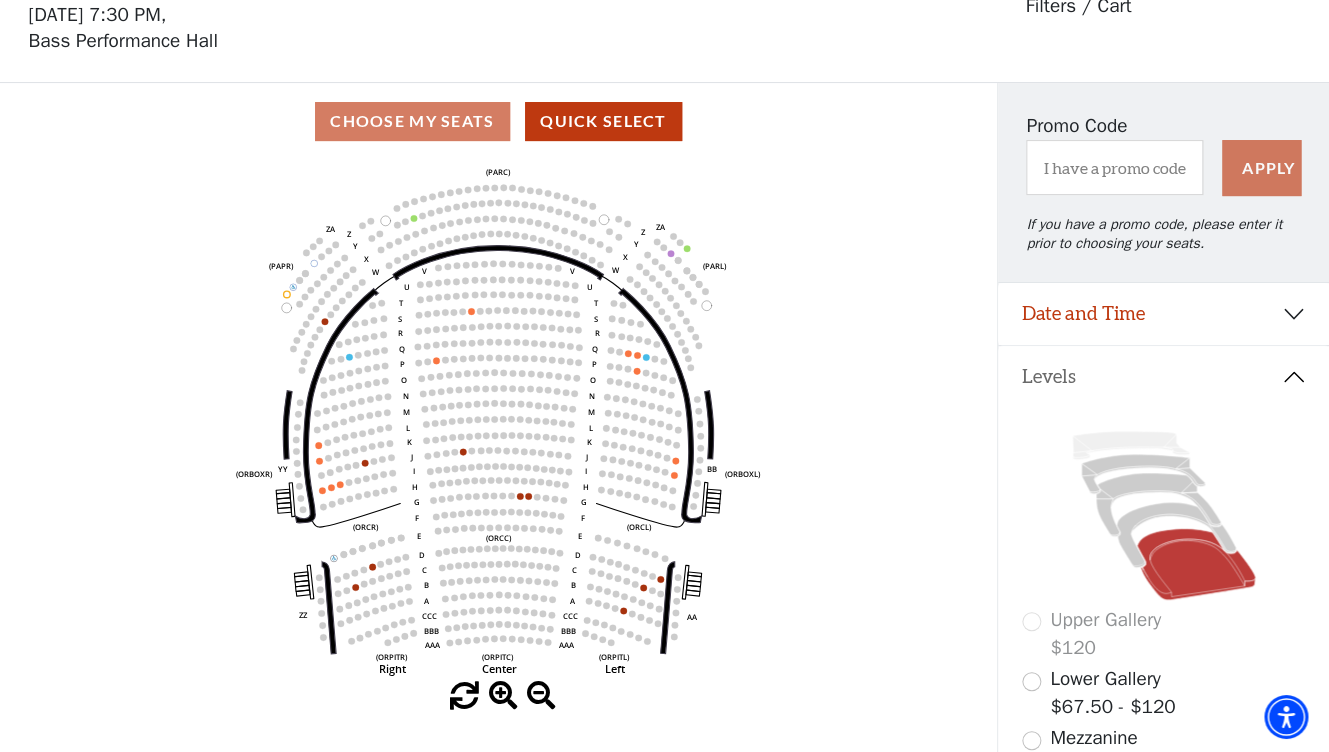 scroll, scrollTop: 92, scrollLeft: 0, axis: vertical 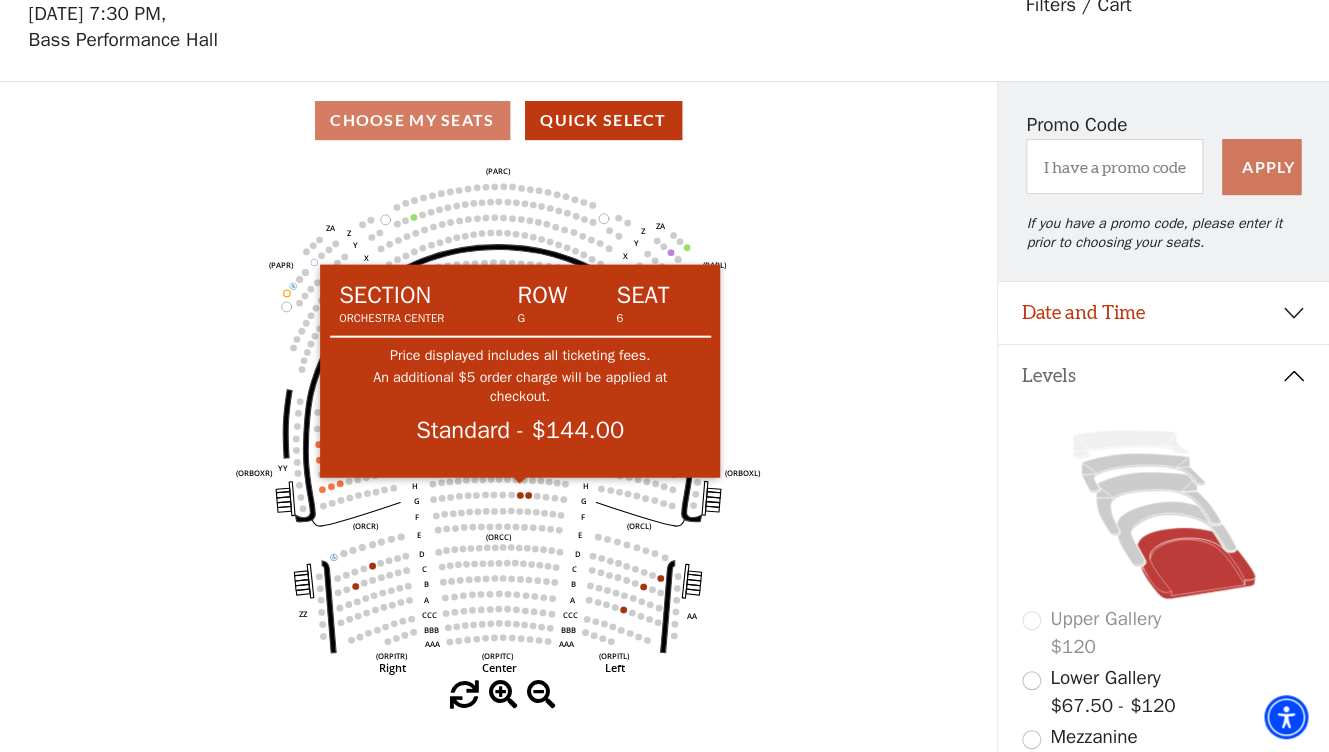 click 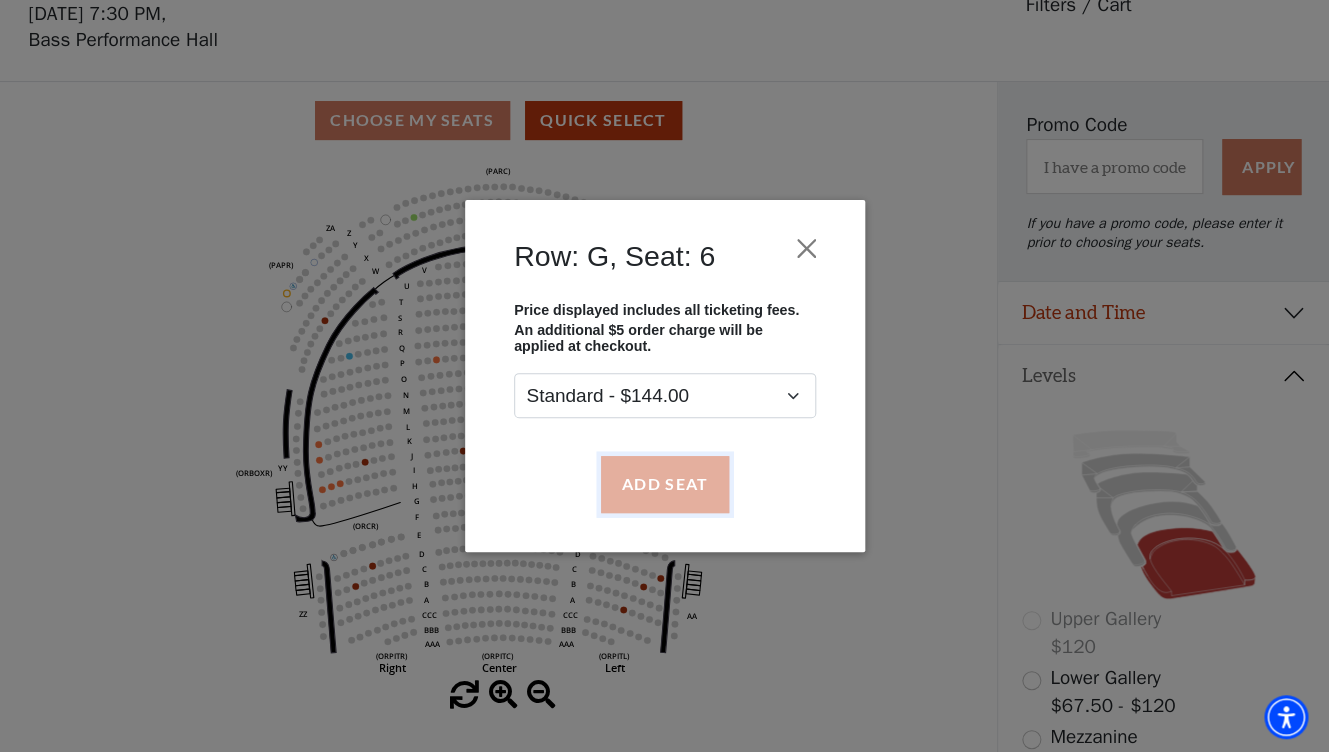 click on "Add Seat" at bounding box center [664, 484] 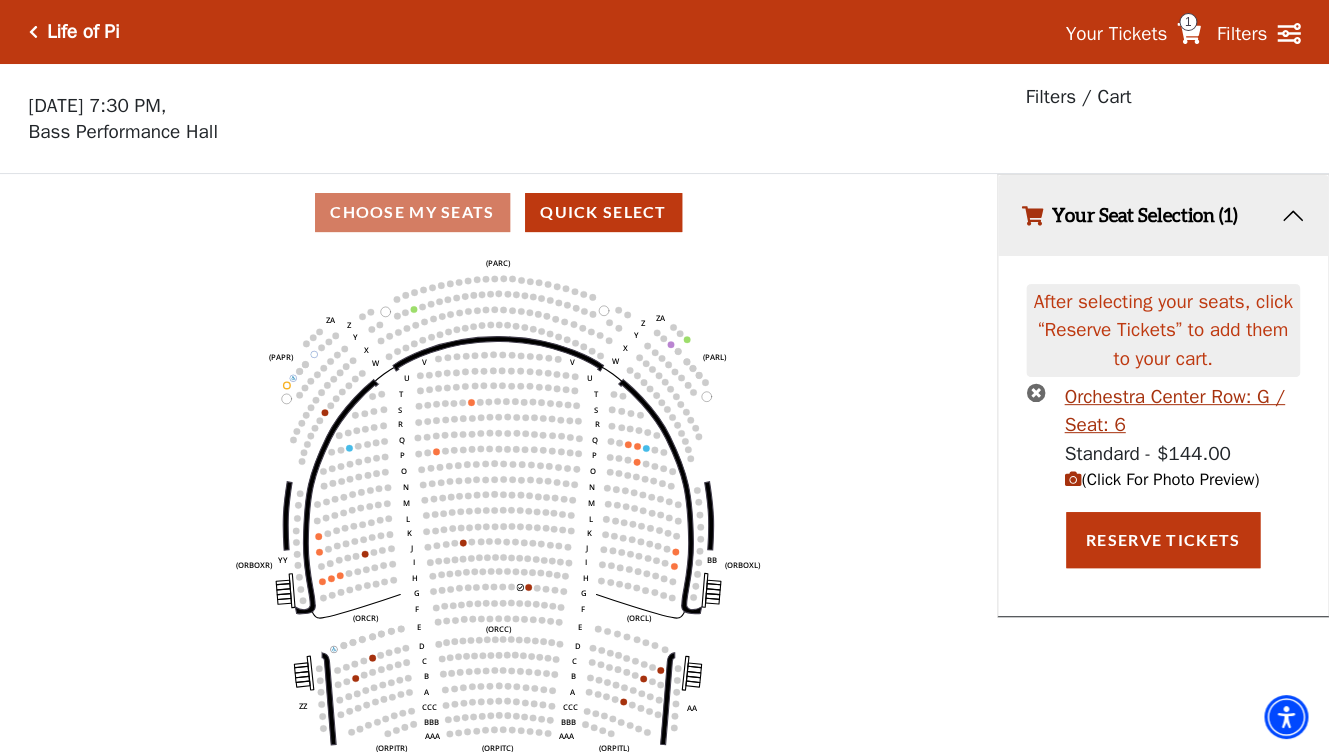 scroll, scrollTop: 0, scrollLeft: 0, axis: both 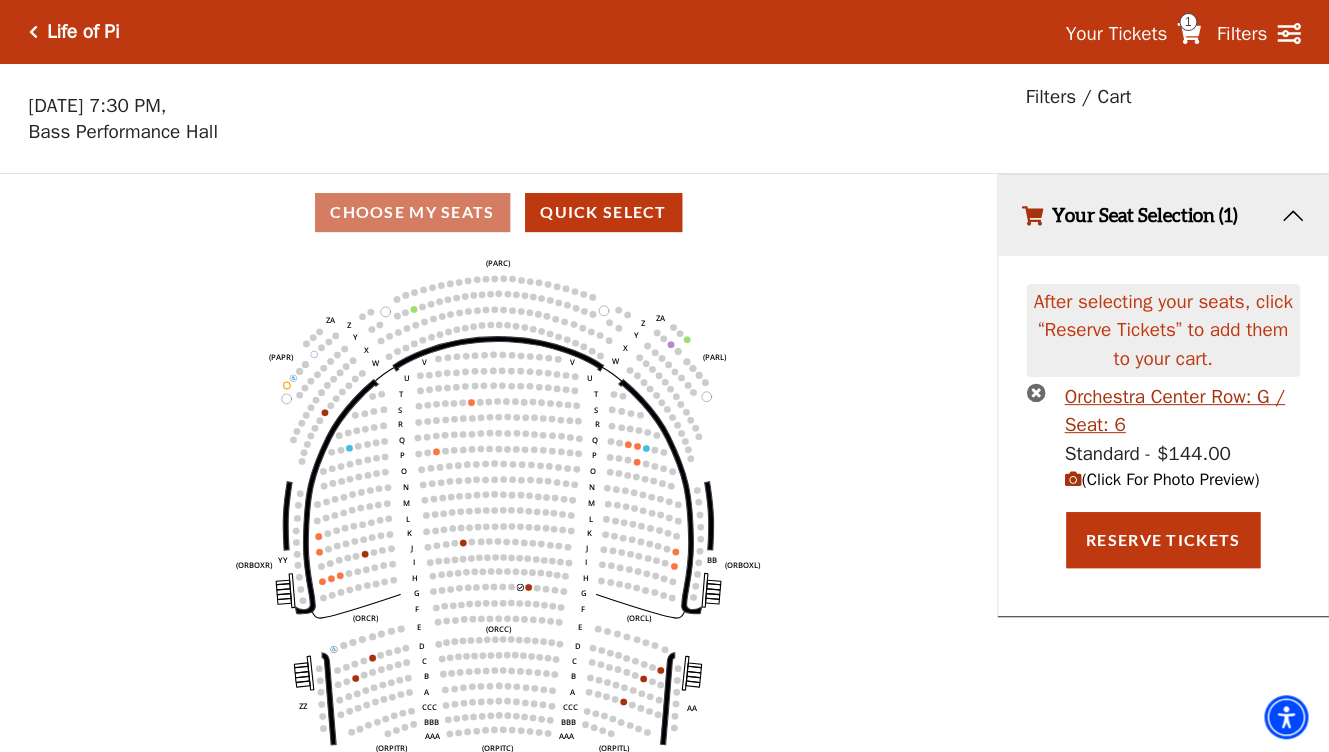 click on "Left   (ORPITL)   Right   (ORPITR)   Center   (ORPITC)   ZZ   AA   YY   BB   ZA   ZA   (ORCL)   (ORCR)   (ORCC)   (ORBOXL)   (ORBOXR)   (PARL)   (PAPR)   (PARC)   Z   Y   X   W   Z   Y   X   W   V   U   T   S   R   Q   P   O   N   M   L   K   J   I   H   G   F   E   D   C   B   A   CCC   BBB   AAA   V   U   T   S   R   Q   P   O   N   M   L   K   J   I   H   G   F   E   D   C   B   A   CCC   BBB   AAA" 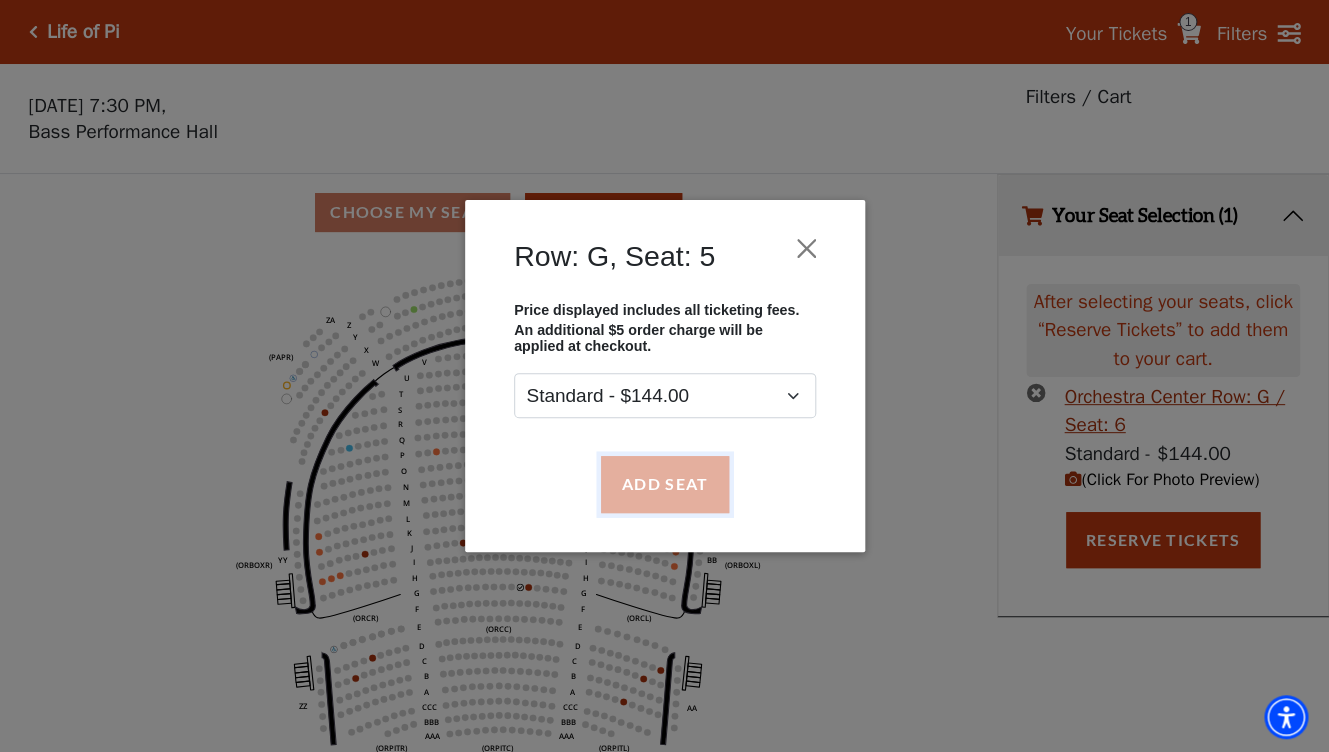 click on "Add Seat" at bounding box center (664, 484) 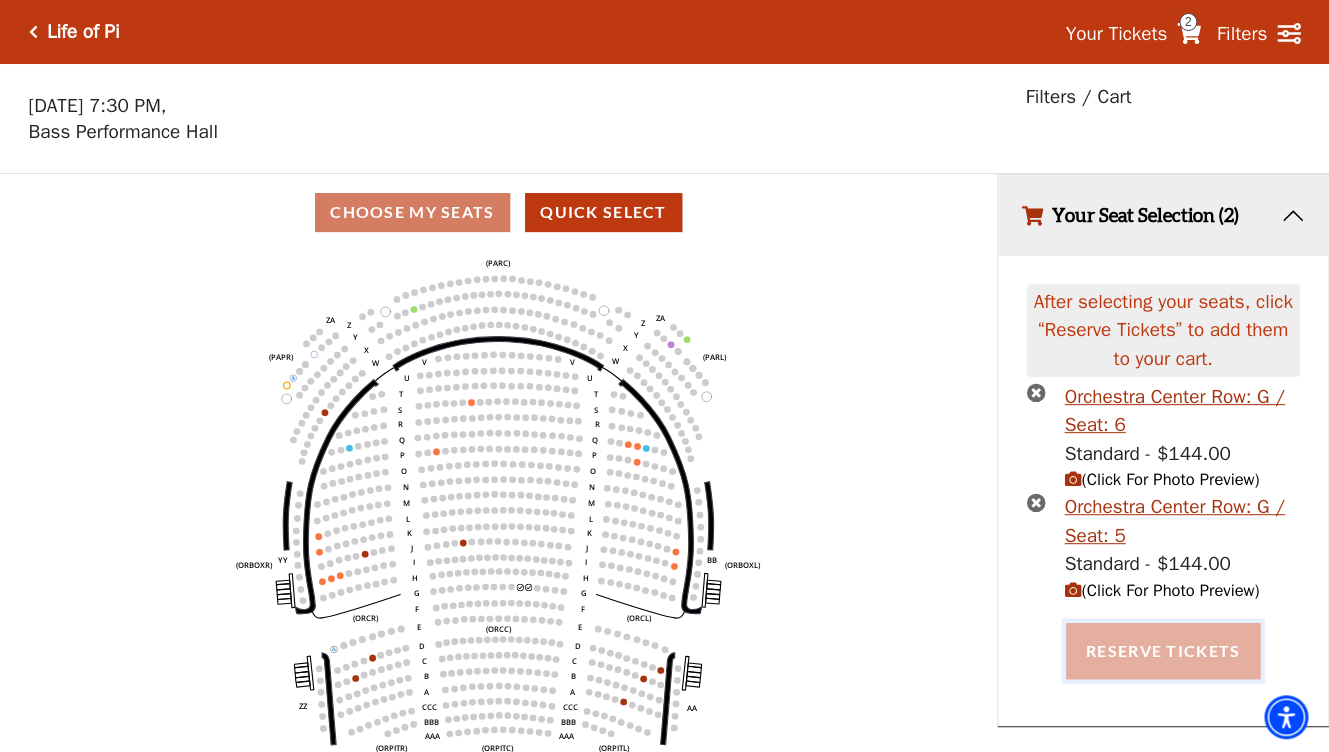 click on "Reserve Tickets" at bounding box center (1163, 651) 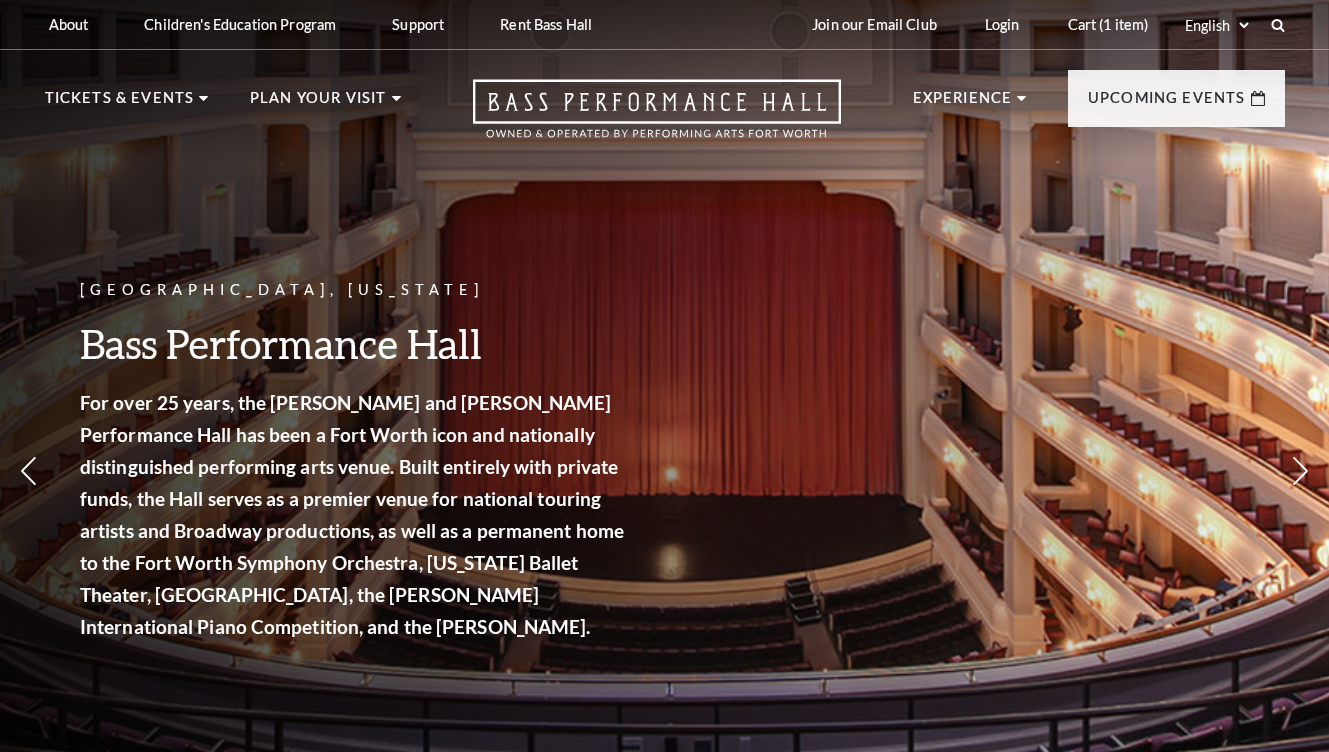 scroll, scrollTop: 0, scrollLeft: 0, axis: both 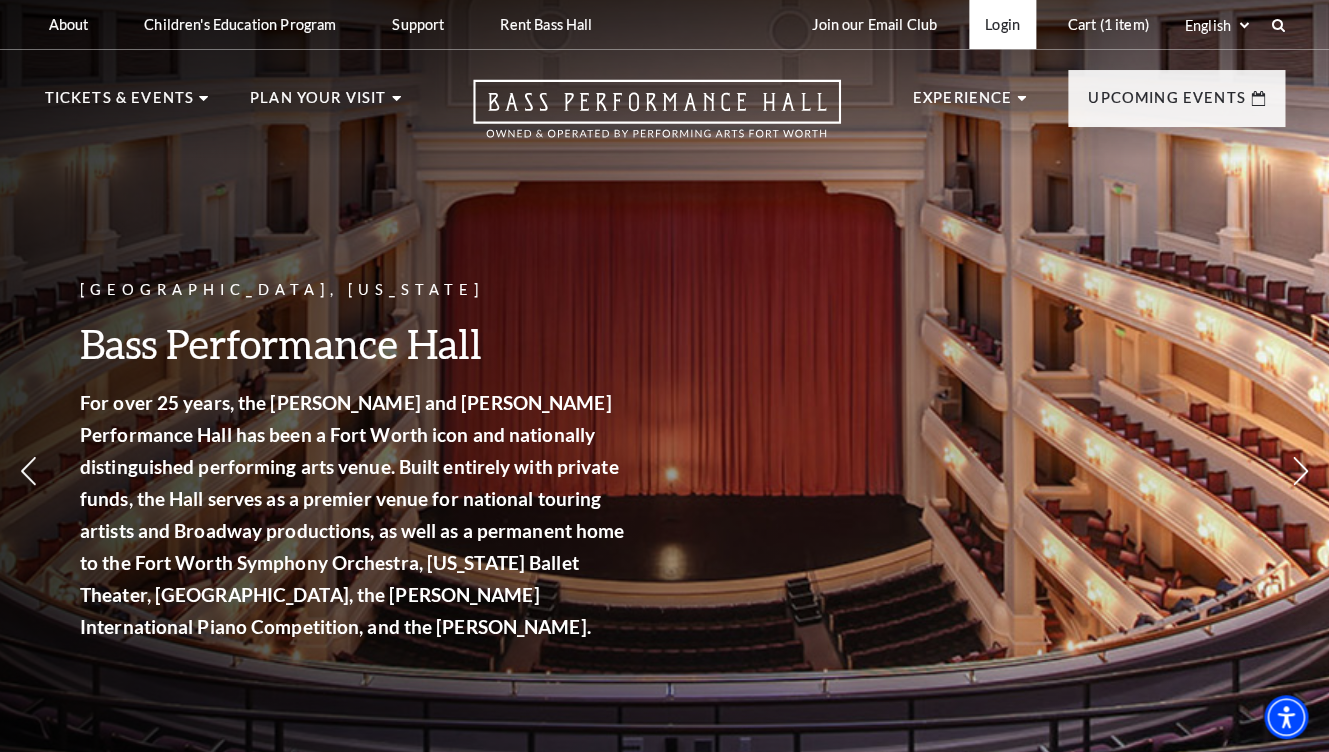 click on "Login" at bounding box center [1002, 24] 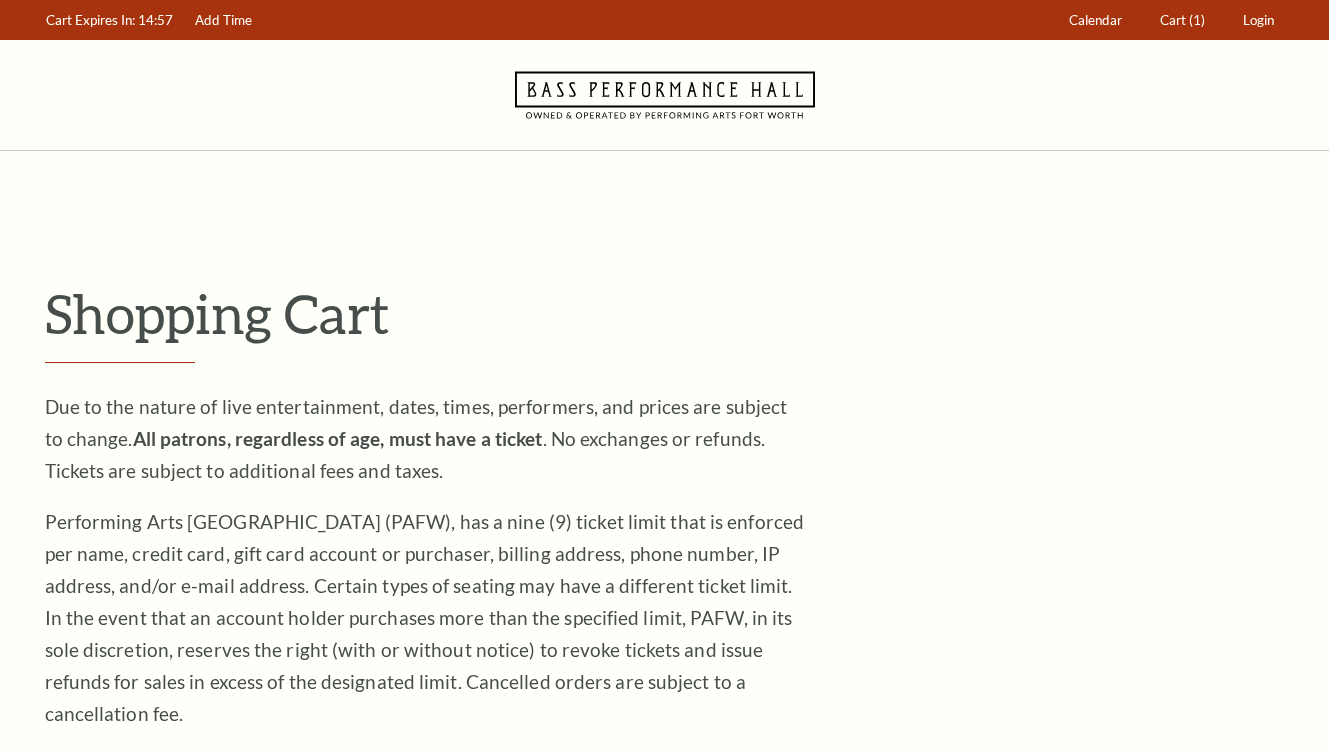 scroll, scrollTop: 0, scrollLeft: 0, axis: both 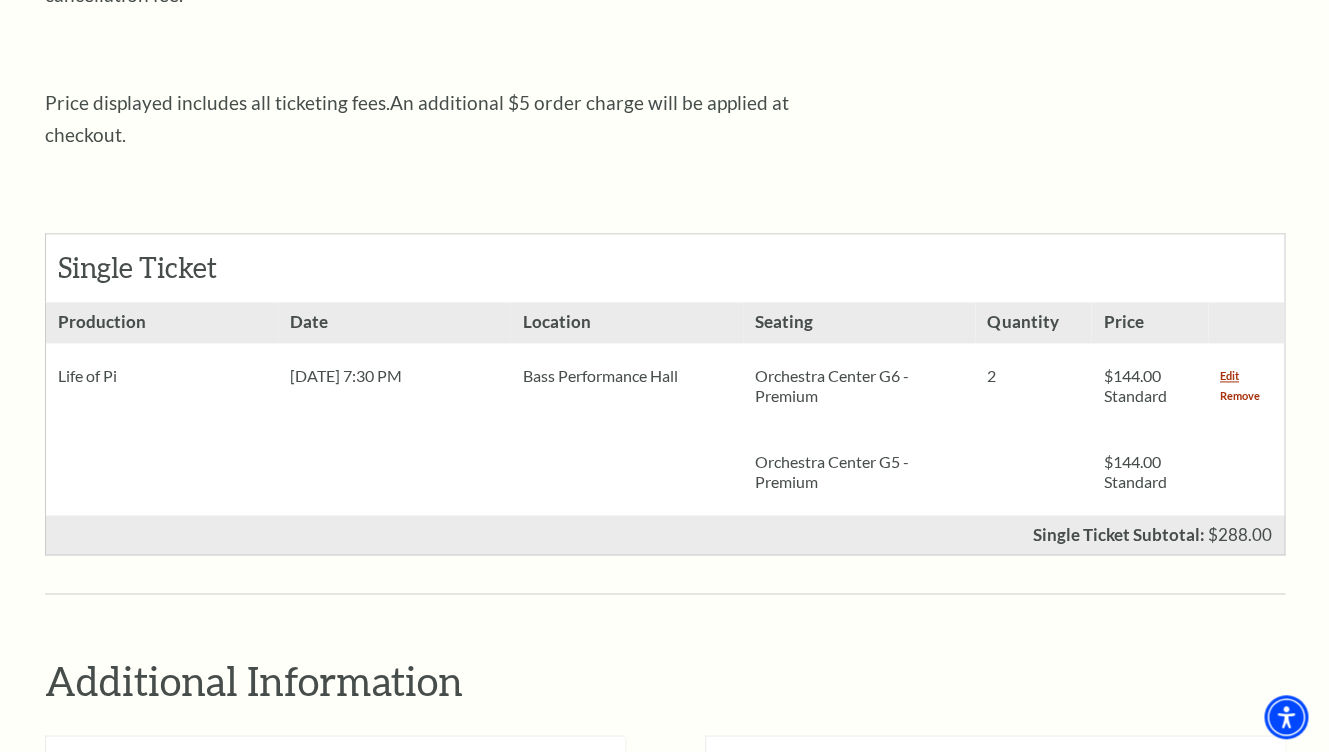 click on "Remove" at bounding box center (1240, 396) 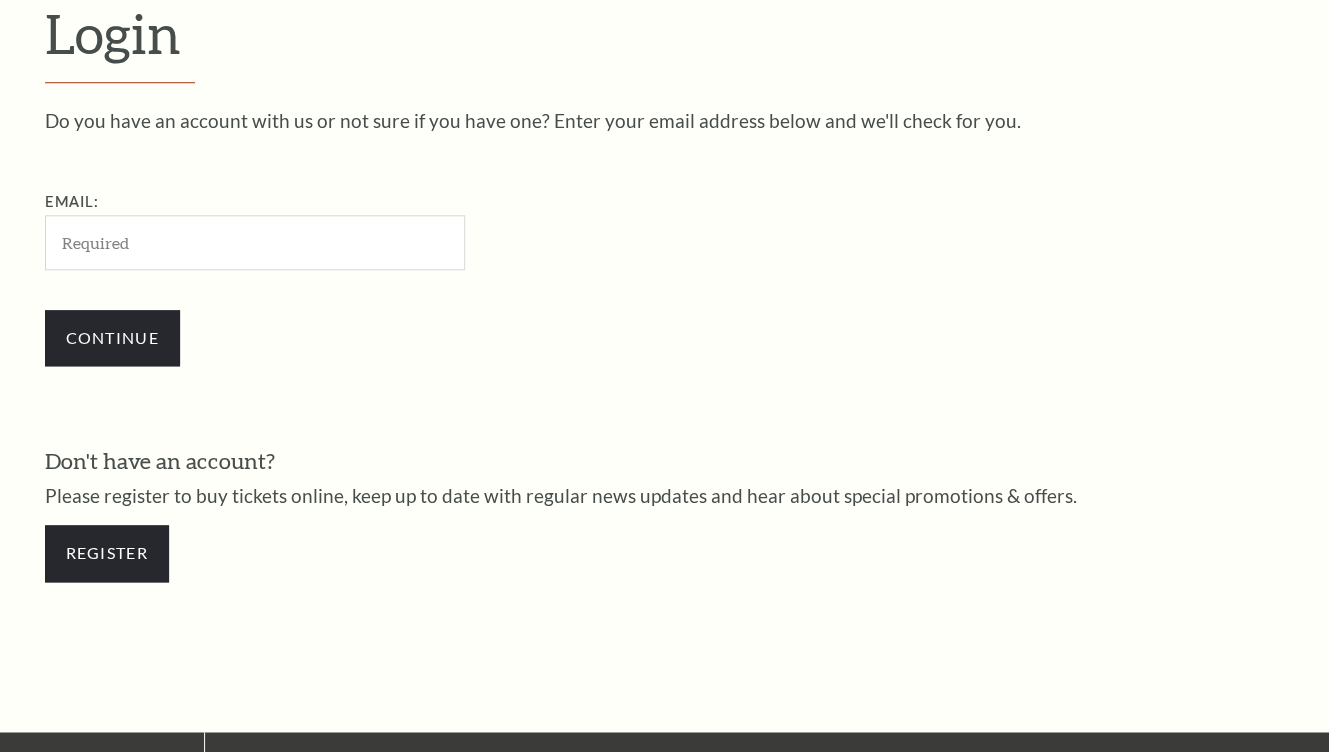scroll, scrollTop: 554, scrollLeft: 0, axis: vertical 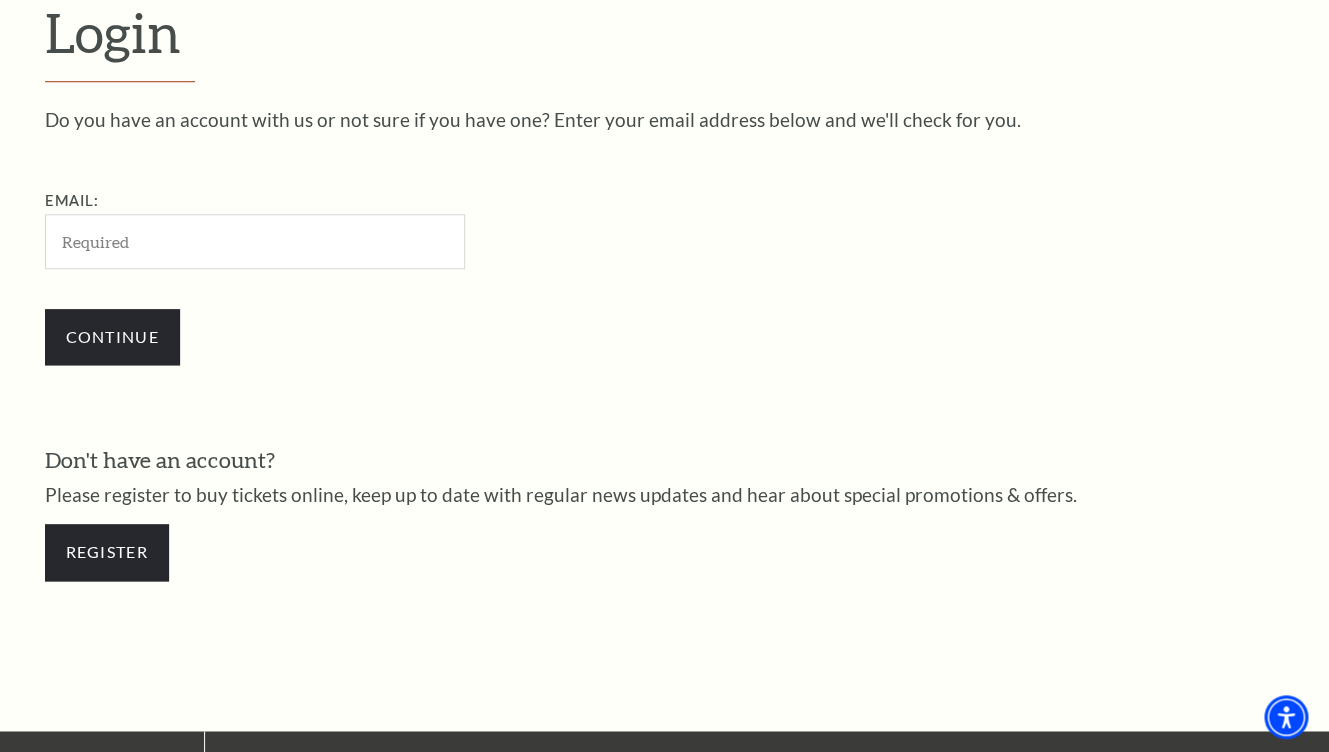 click on "Email:" at bounding box center [255, 241] 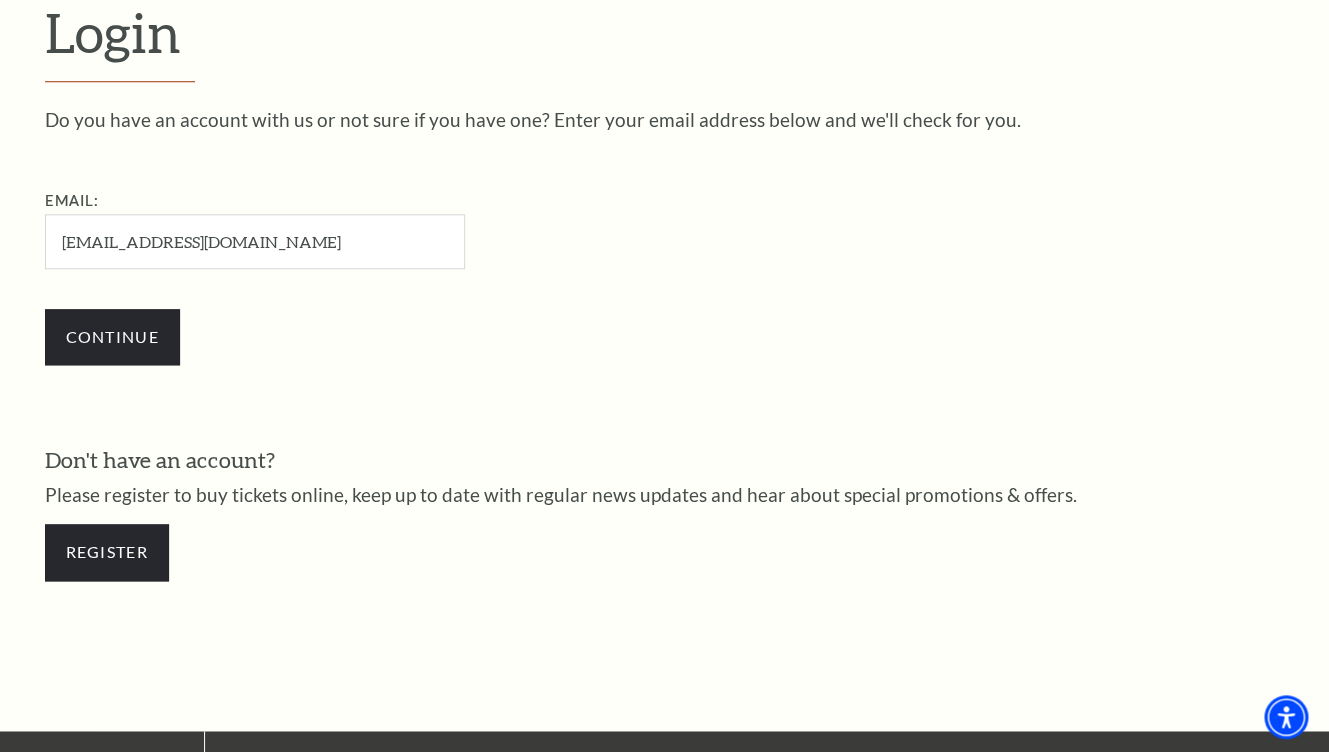 drag, startPoint x: 185, startPoint y: 240, endPoint x: -8, endPoint y: 236, distance: 193.04144 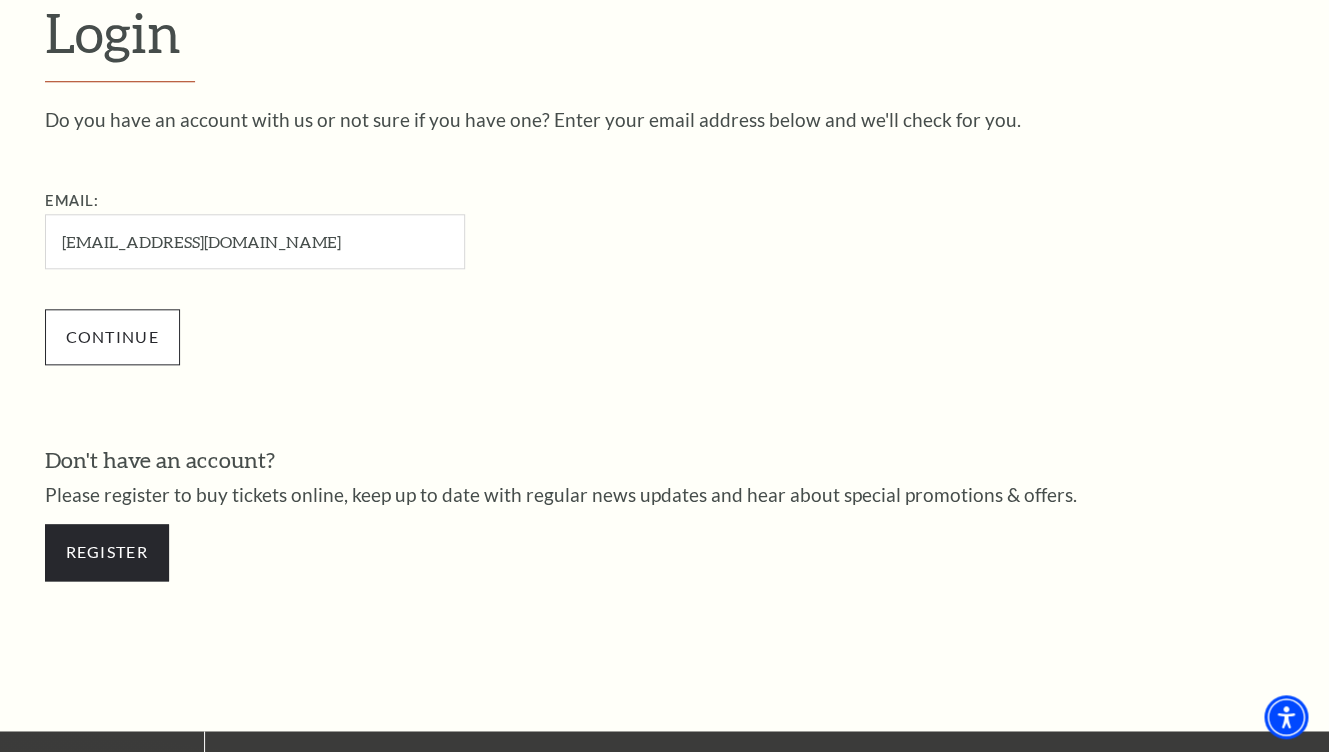 type on "andyvkuehn@gmail.com" 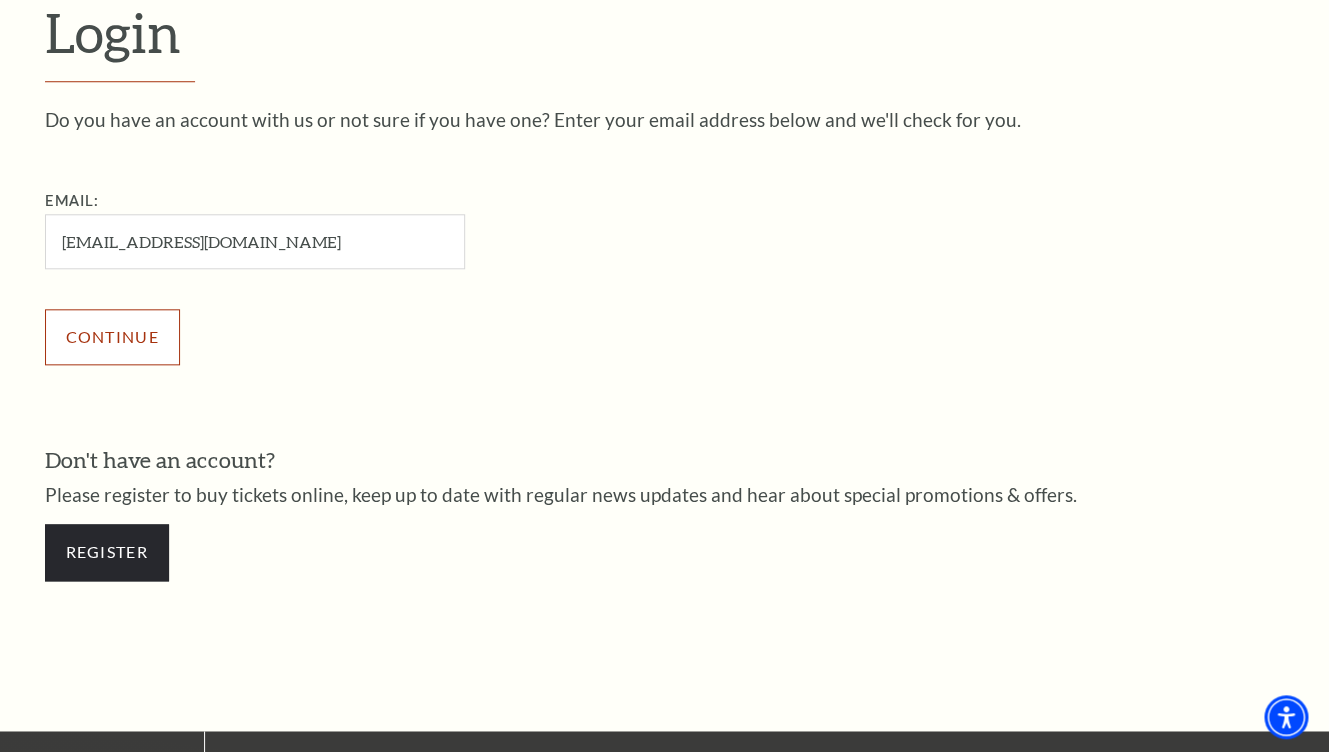 click on "Continue" at bounding box center (112, 337) 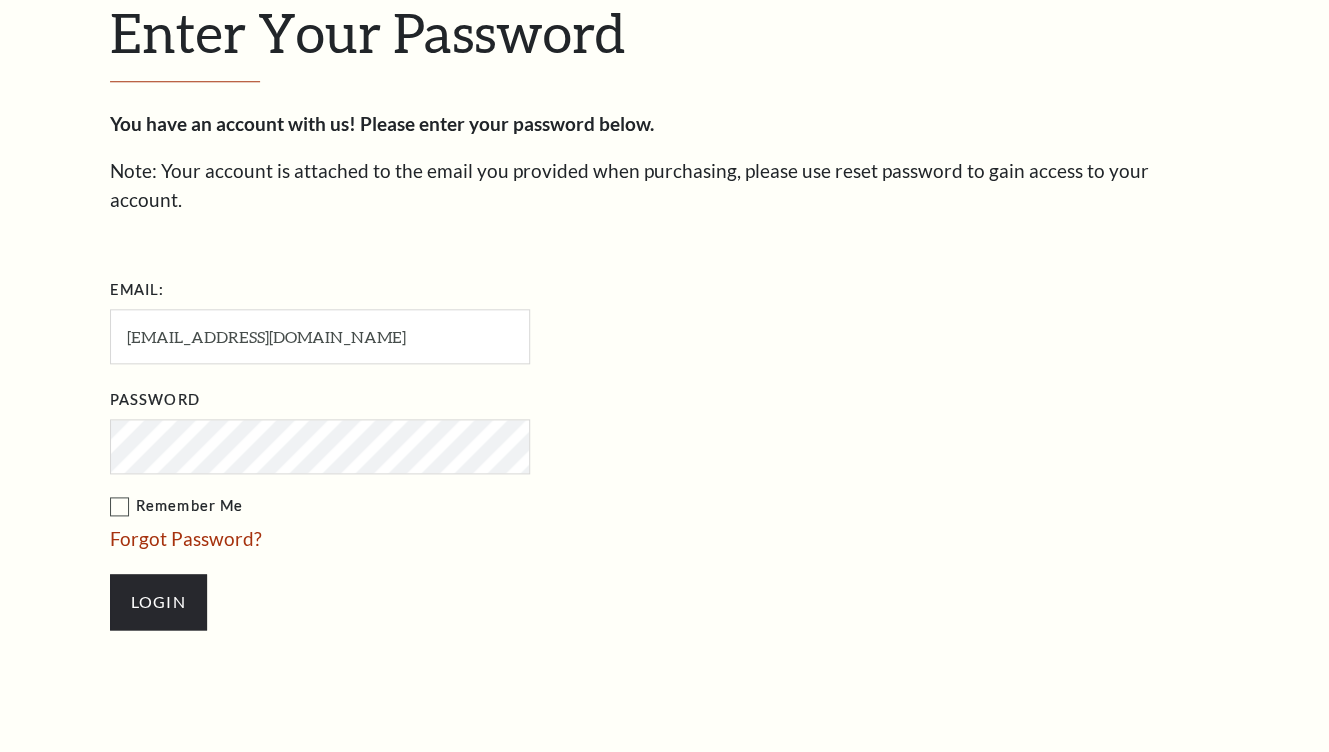 scroll, scrollTop: 573, scrollLeft: 0, axis: vertical 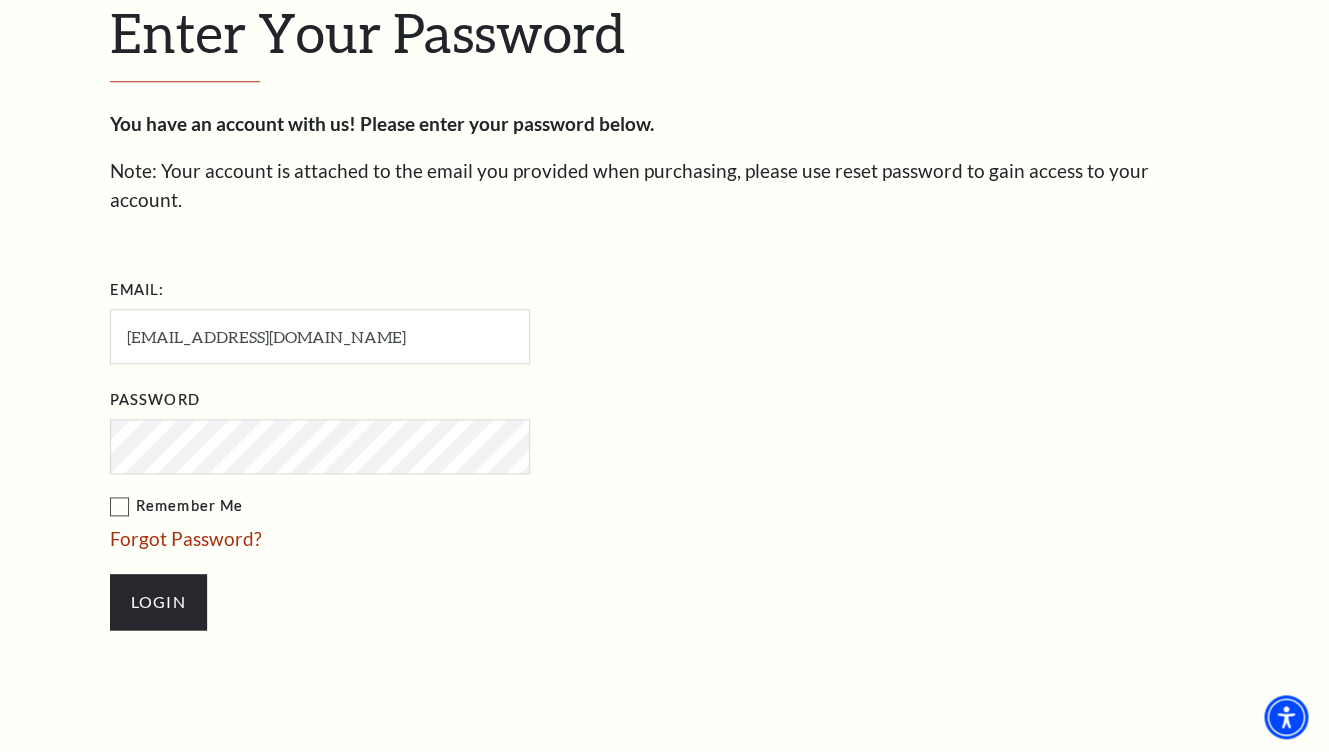 click on "Login" at bounding box center [420, 602] 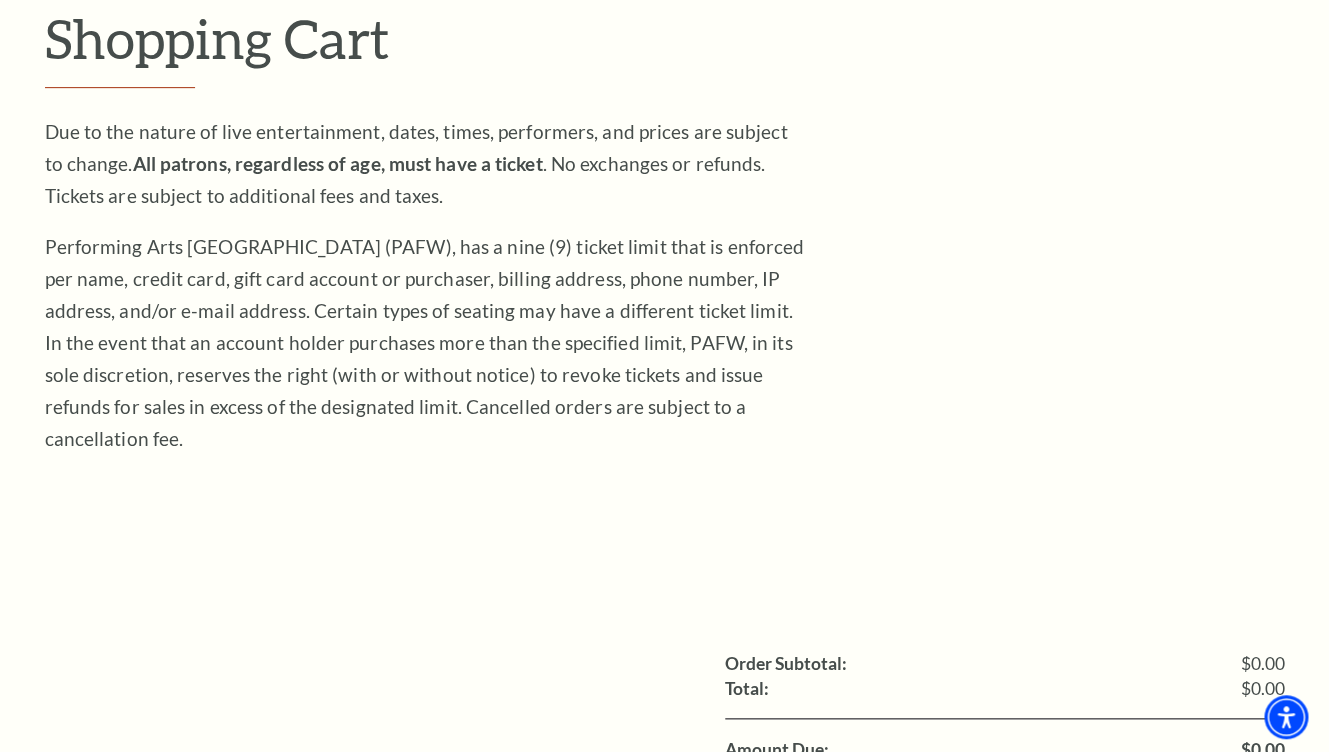 scroll, scrollTop: 994, scrollLeft: 0, axis: vertical 